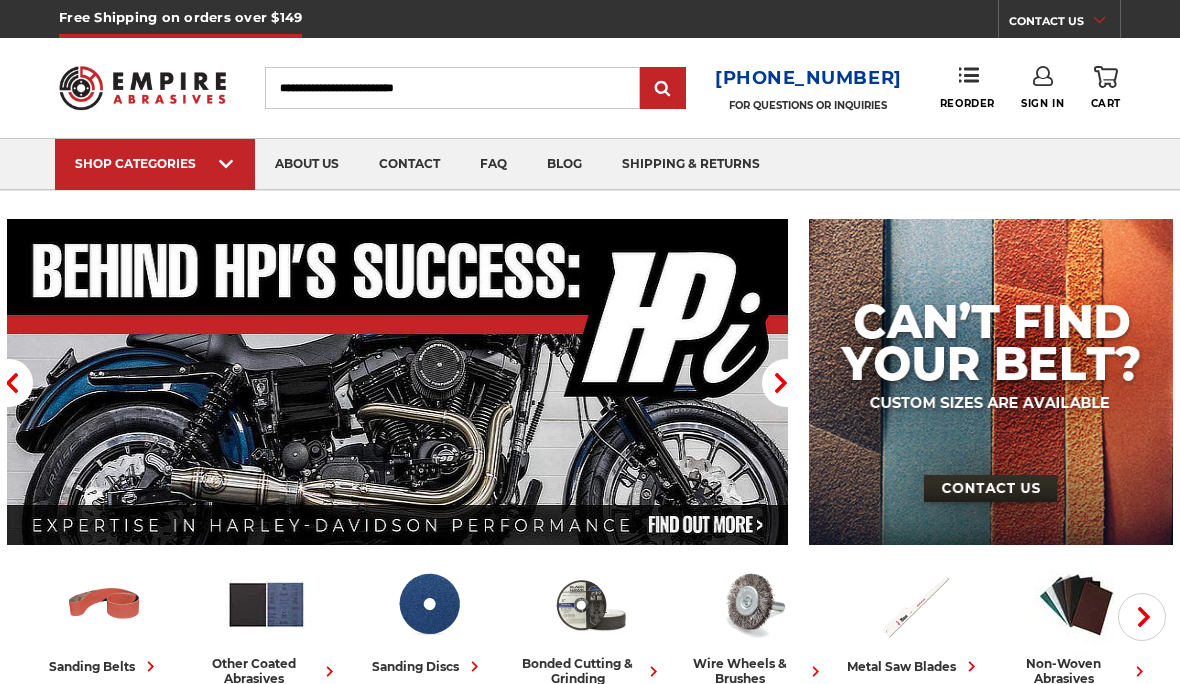 scroll, scrollTop: 0, scrollLeft: 0, axis: both 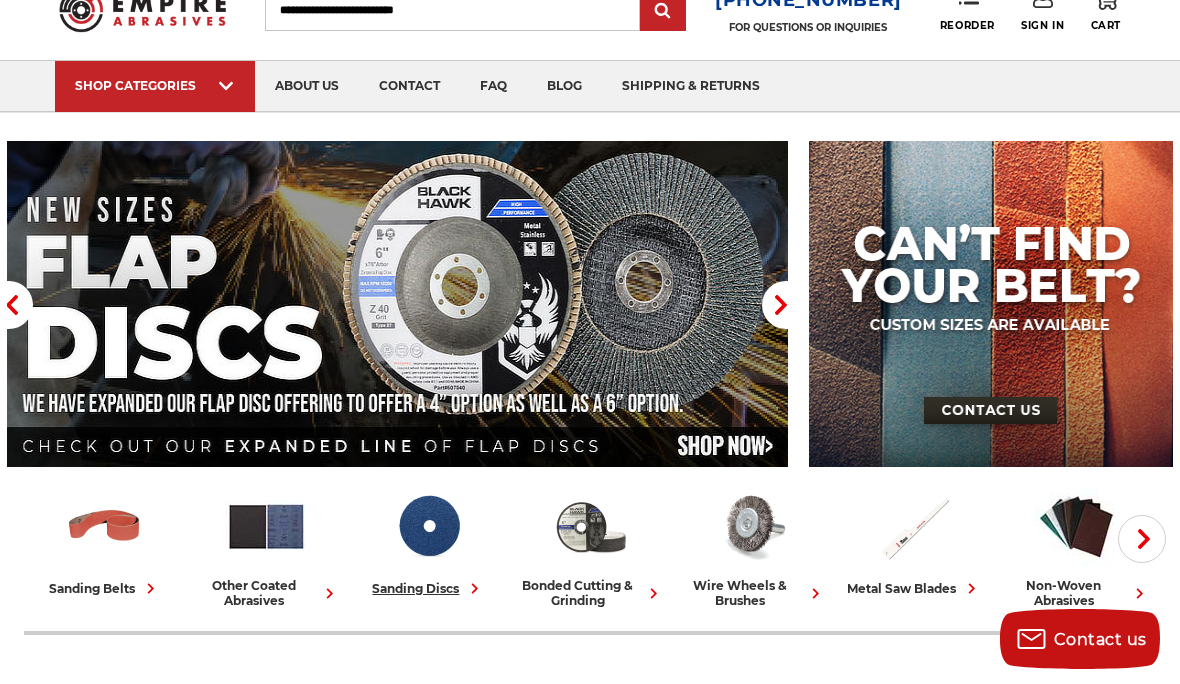 click on "sanding discs" at bounding box center (429, 542) 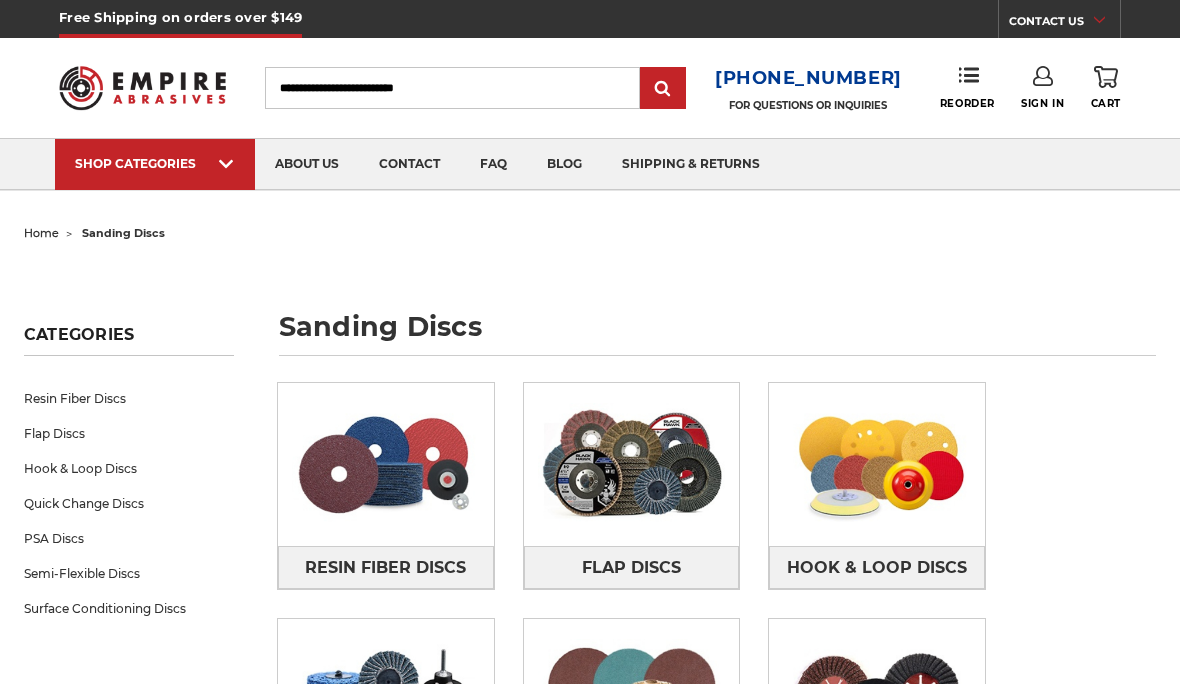 scroll, scrollTop: 0, scrollLeft: 0, axis: both 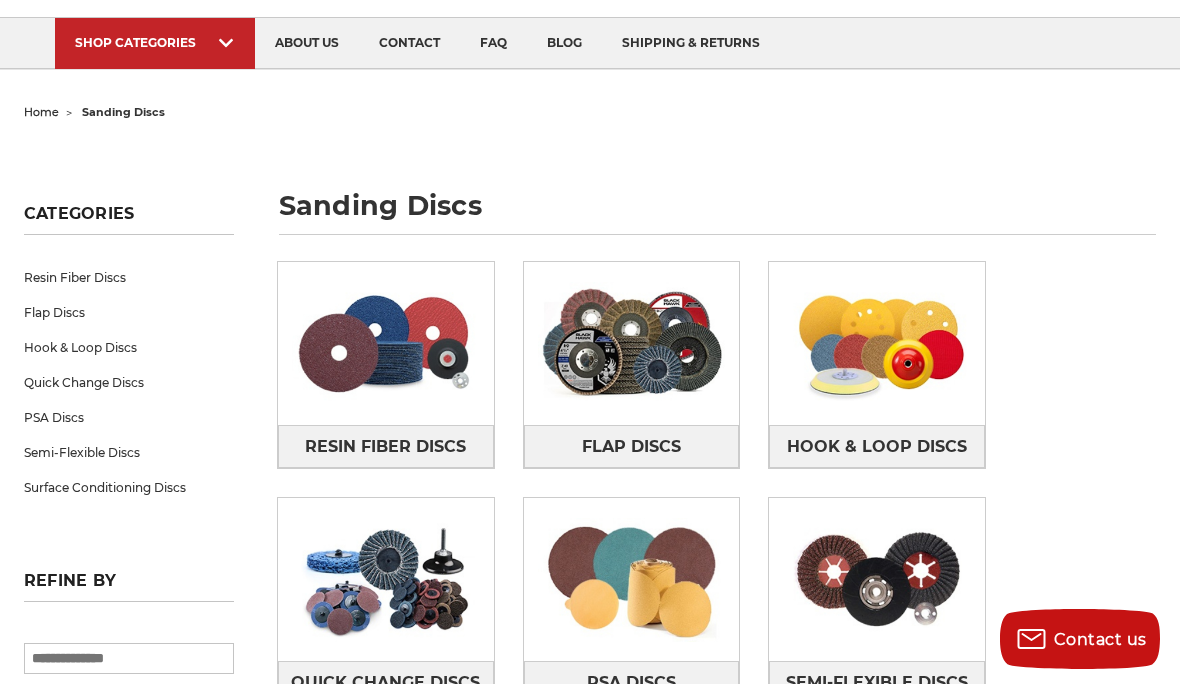 click on "PSA Discs" at bounding box center (129, 417) 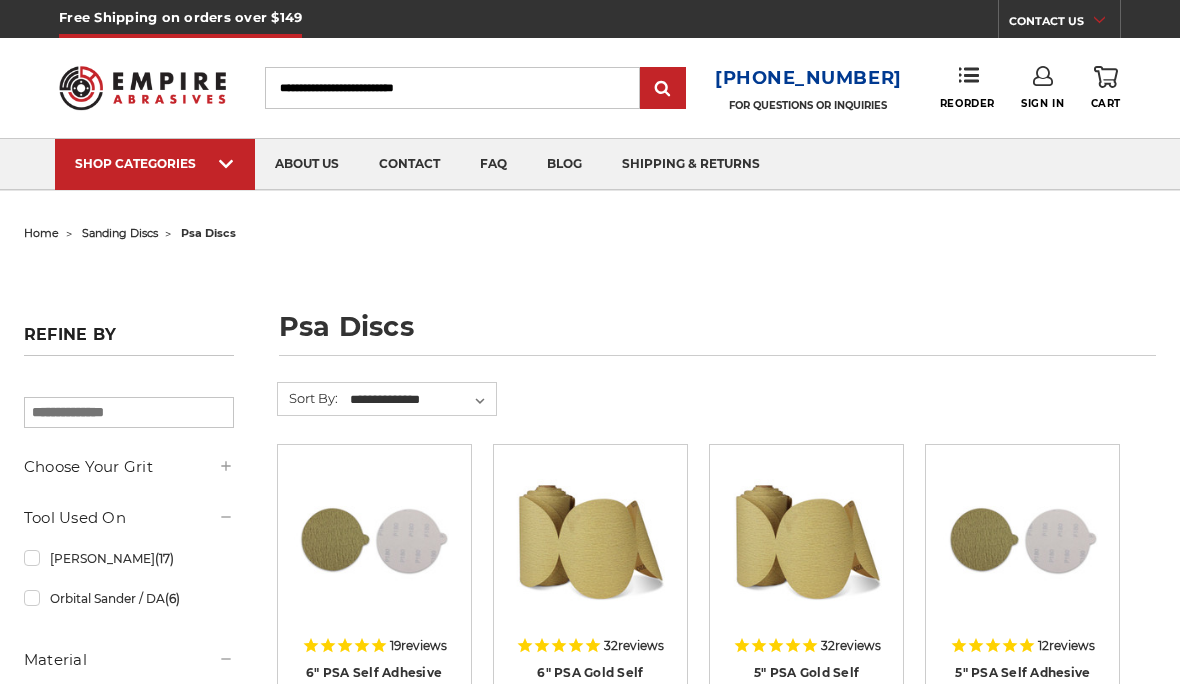 scroll, scrollTop: 0, scrollLeft: 0, axis: both 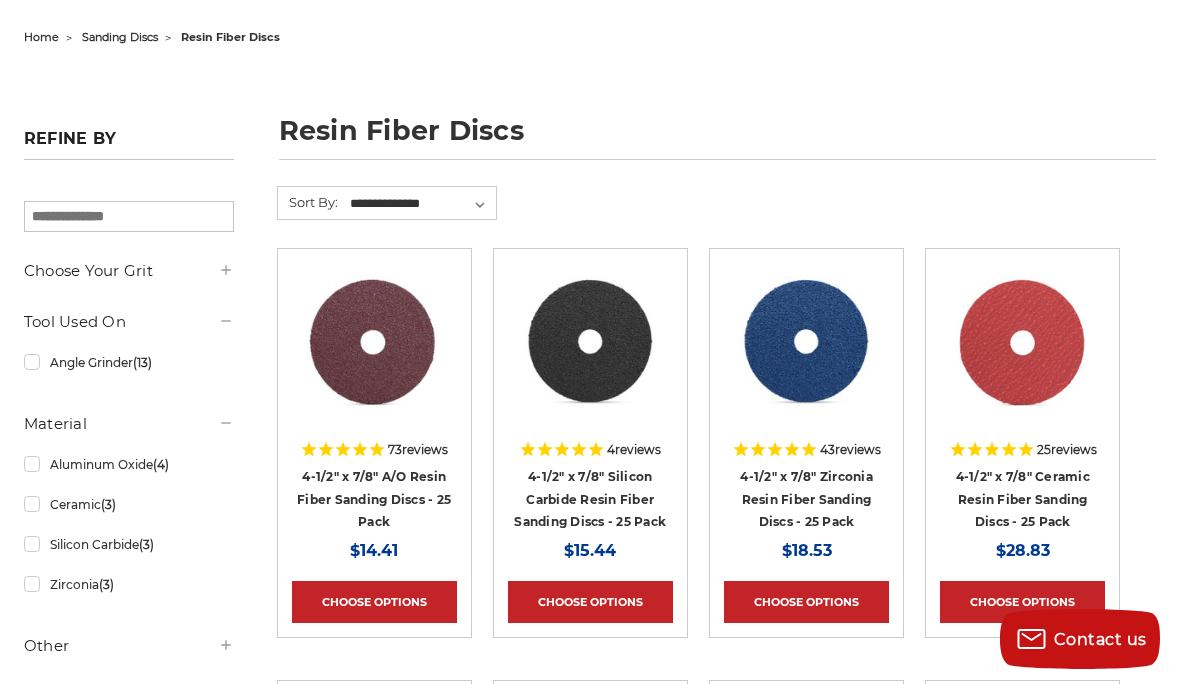 click on "Choose Options" at bounding box center (806, 602) 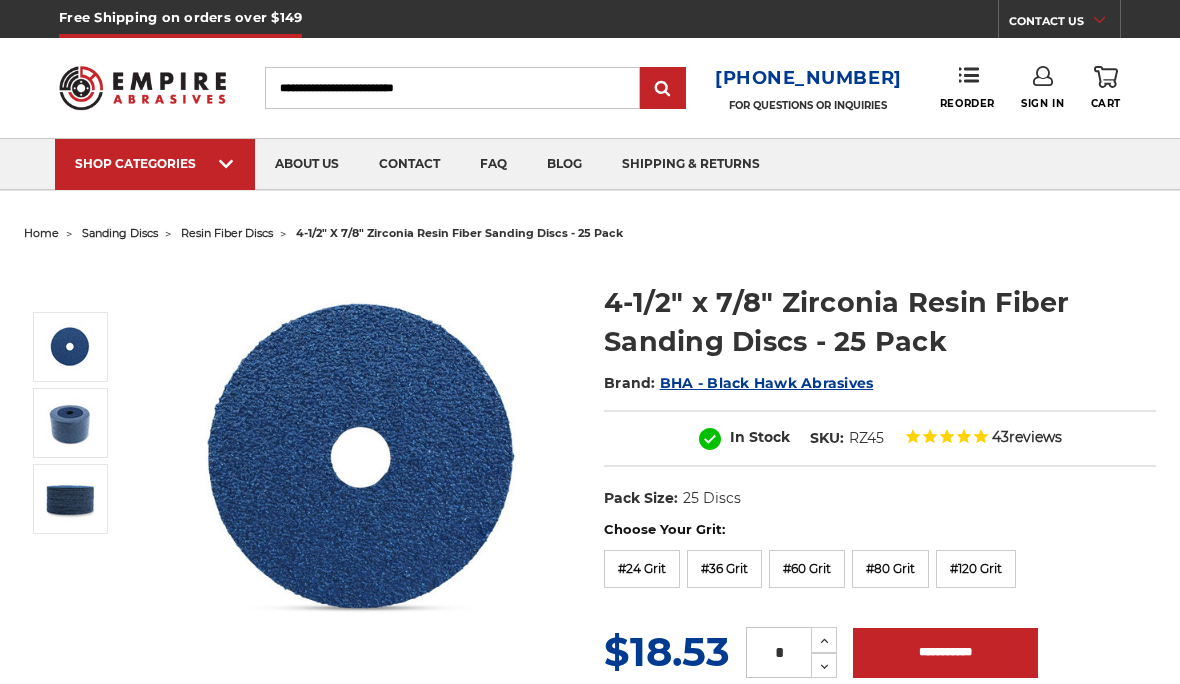 scroll, scrollTop: 0, scrollLeft: 0, axis: both 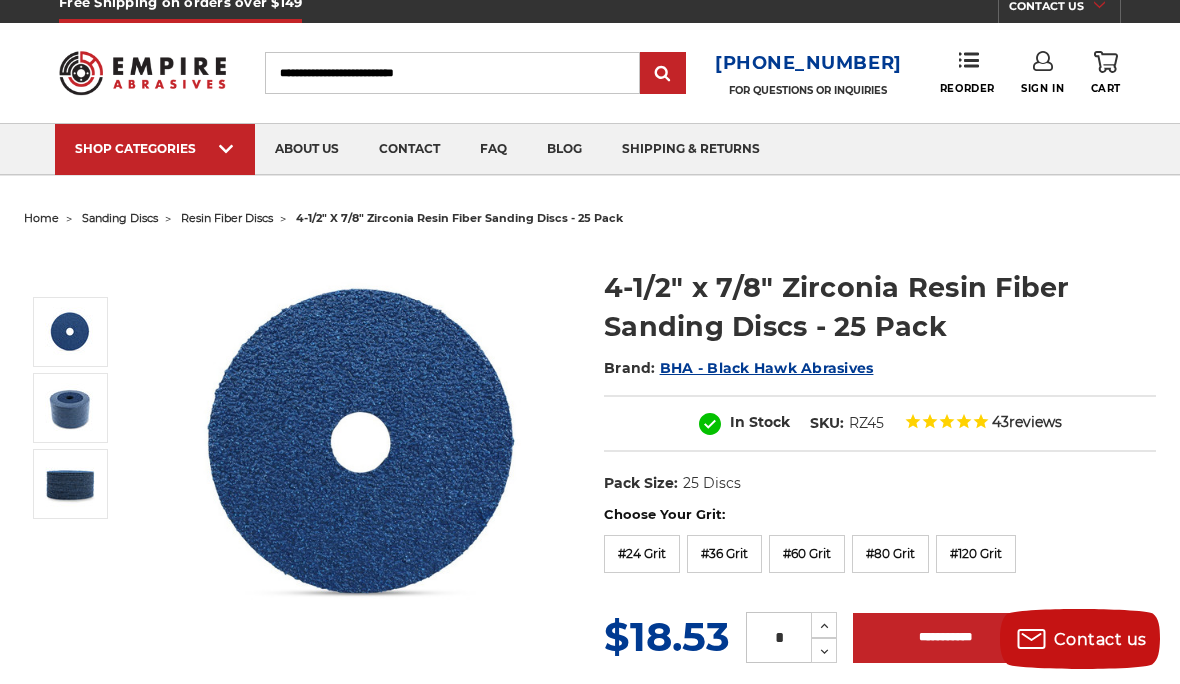 click on "Free Shipping on orders over $149
Congratulations! Your order qualifies for FREE SHIPPING  (Restrictions may apply)" at bounding box center [880, 725] 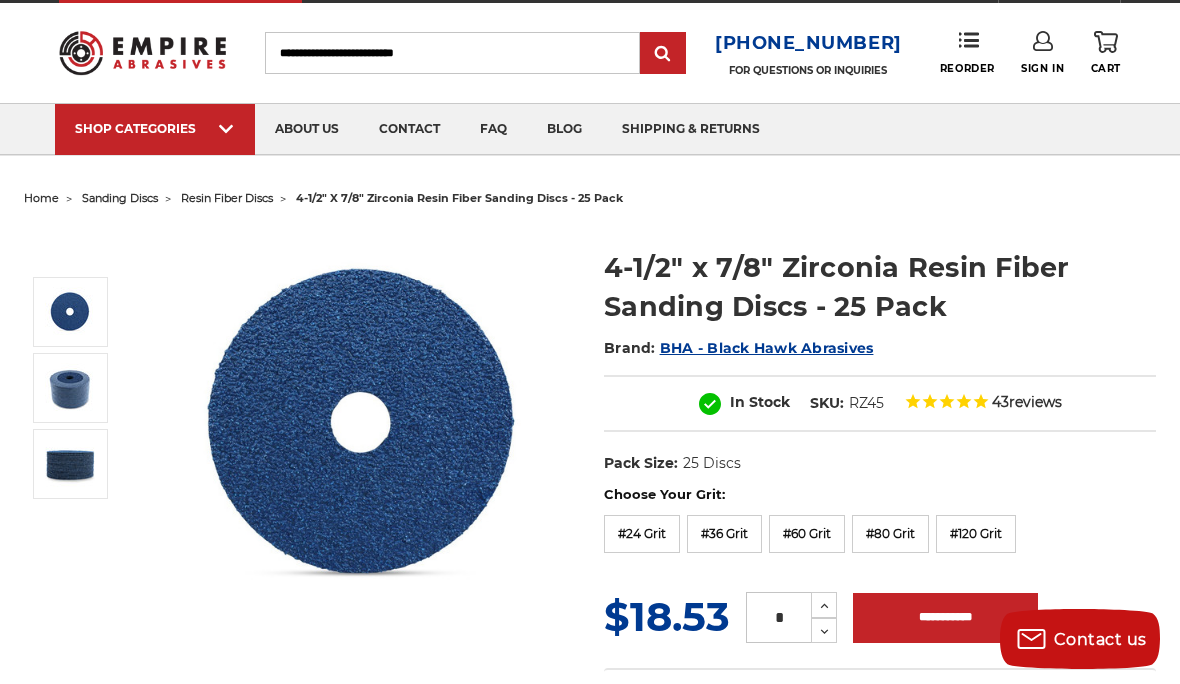 scroll, scrollTop: 34, scrollLeft: 0, axis: vertical 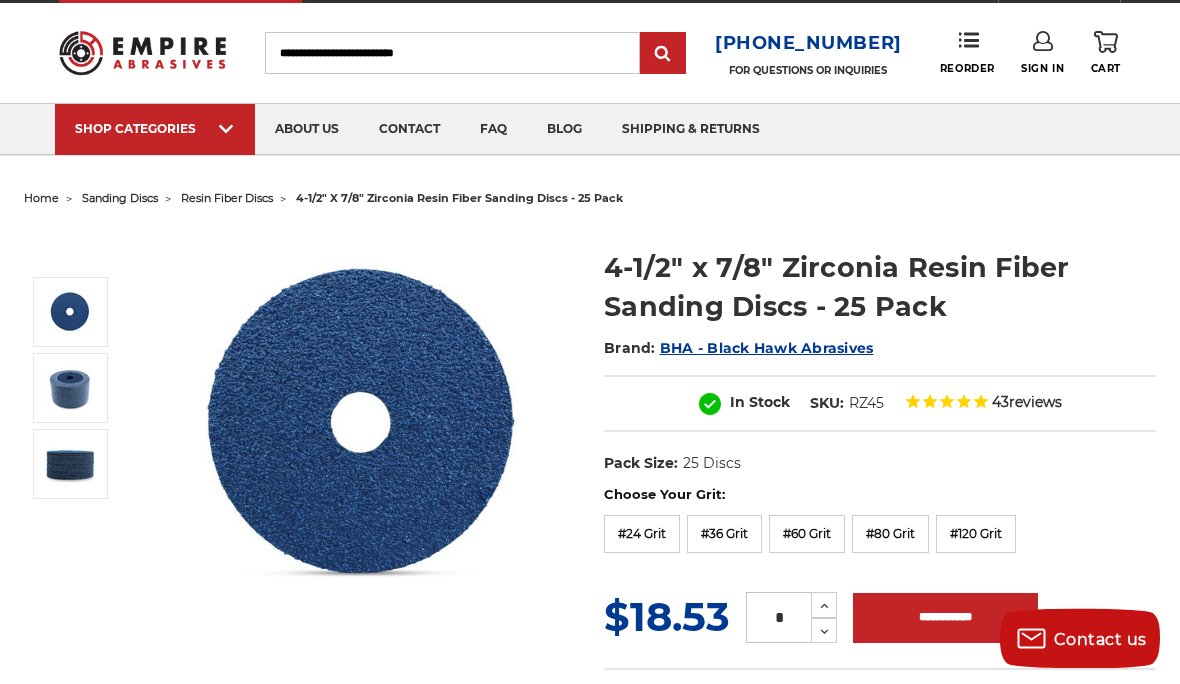 click on "43  reviews" at bounding box center [983, 404] 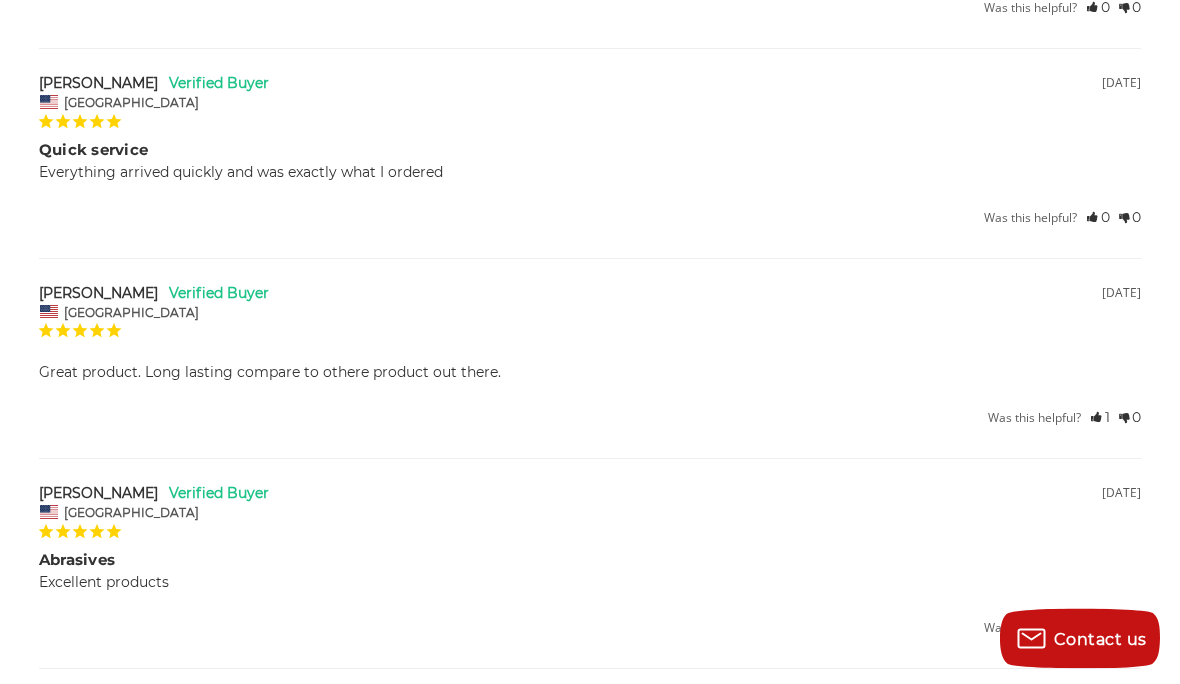 scroll, scrollTop: 2807, scrollLeft: 0, axis: vertical 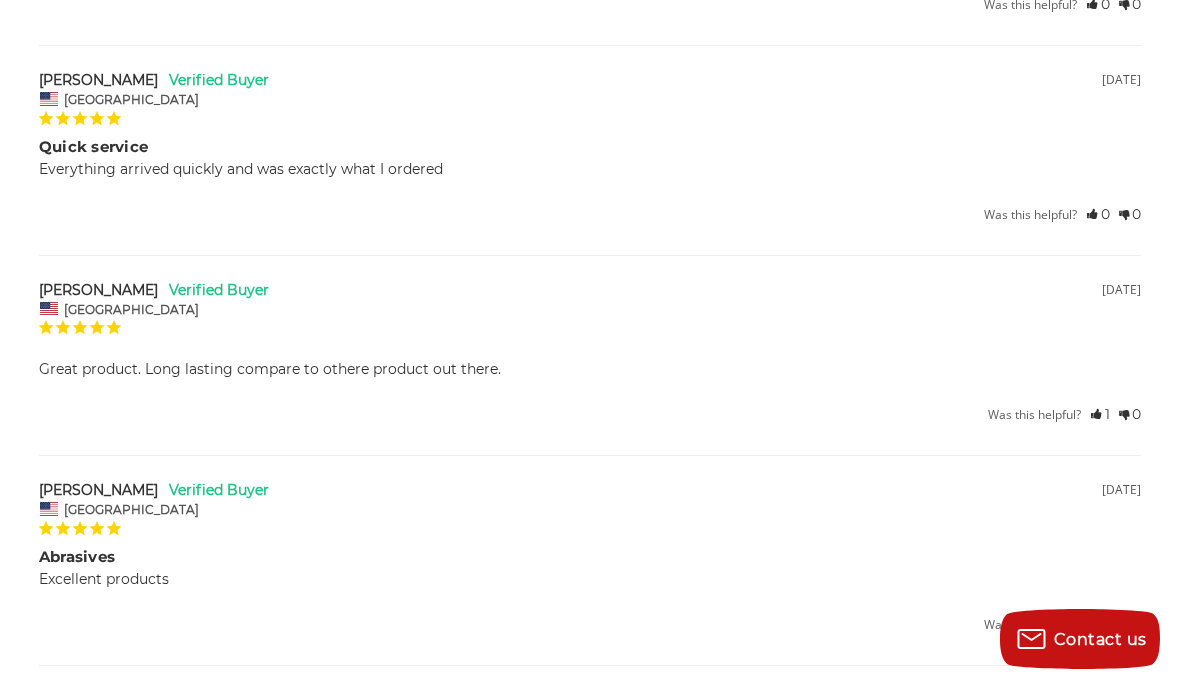 click on "Abrasives" at bounding box center [590, 557] 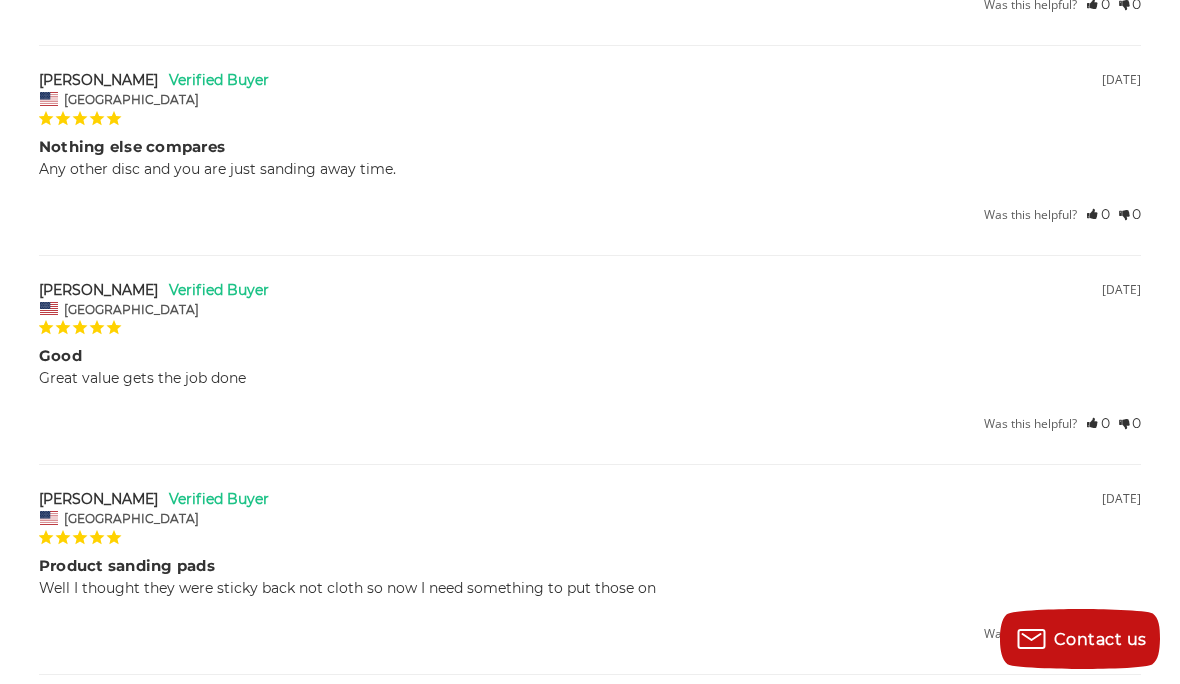 scroll, scrollTop: 0, scrollLeft: 0, axis: both 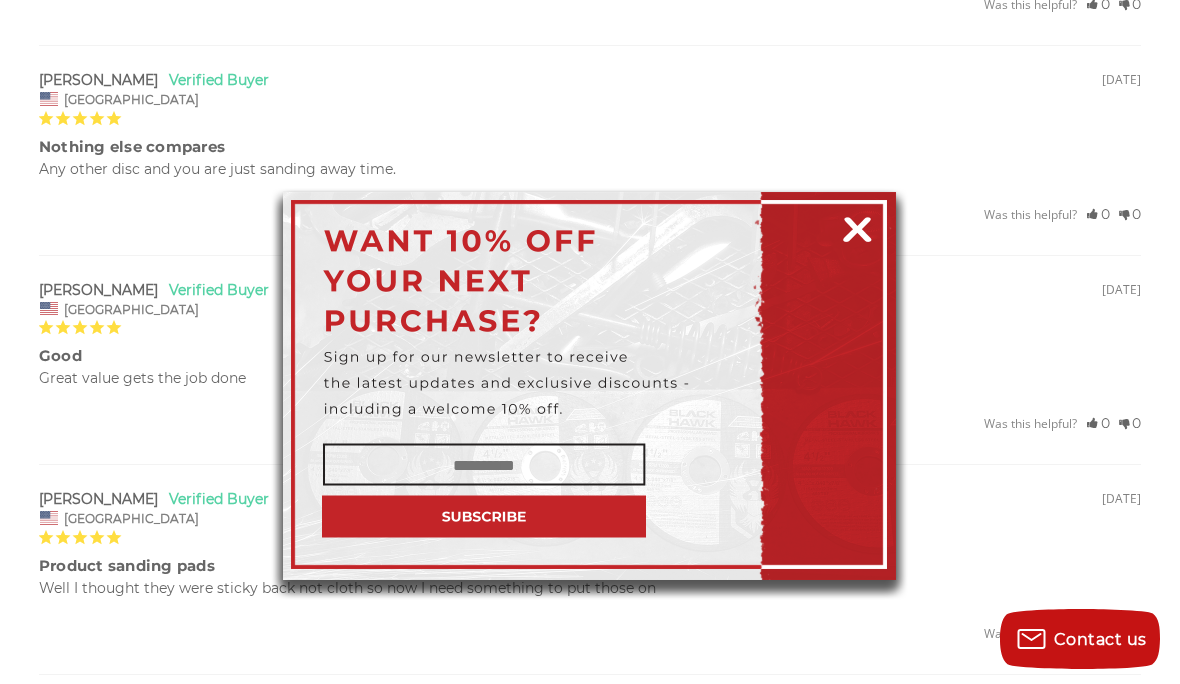 click at bounding box center (857, 226) 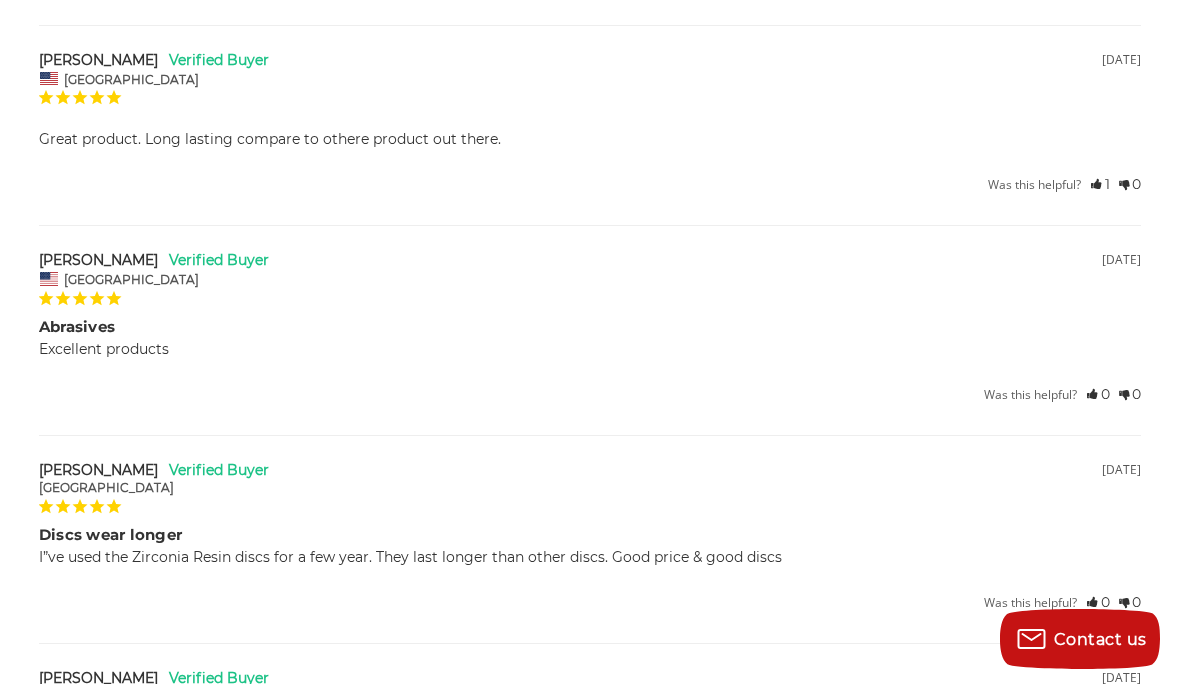 scroll, scrollTop: 3018, scrollLeft: 0, axis: vertical 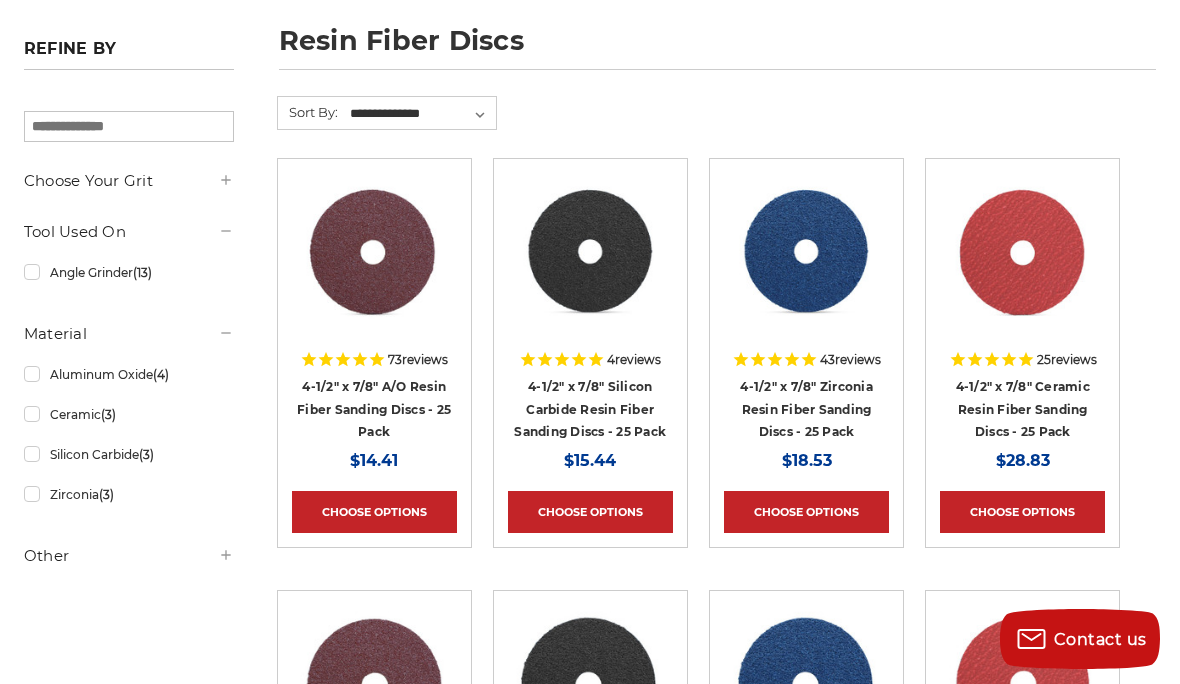 click on "Choose Options" at bounding box center (374, 512) 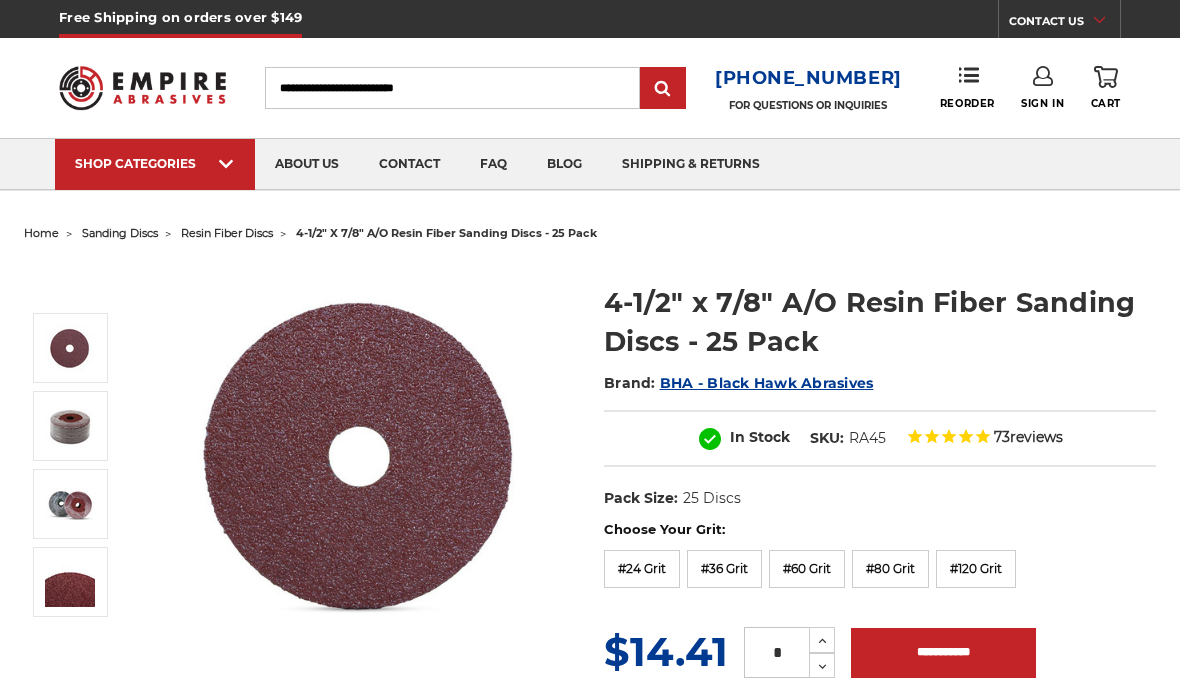 scroll, scrollTop: 0, scrollLeft: 0, axis: both 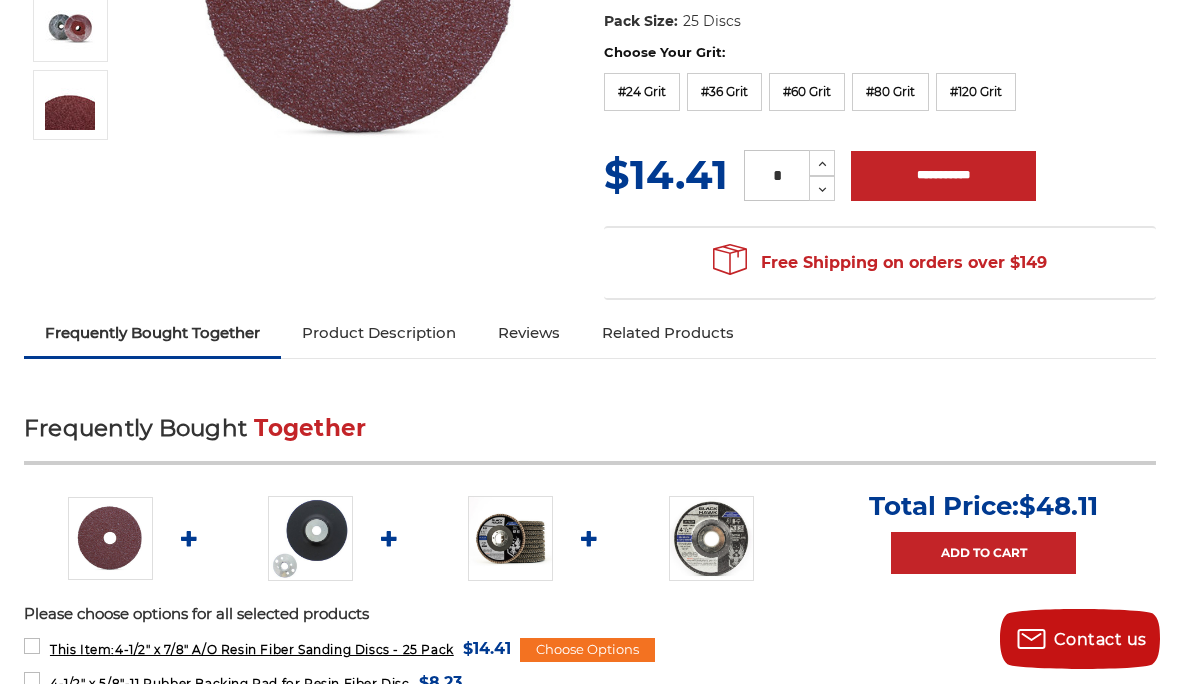 click on "Product Description" at bounding box center (379, 333) 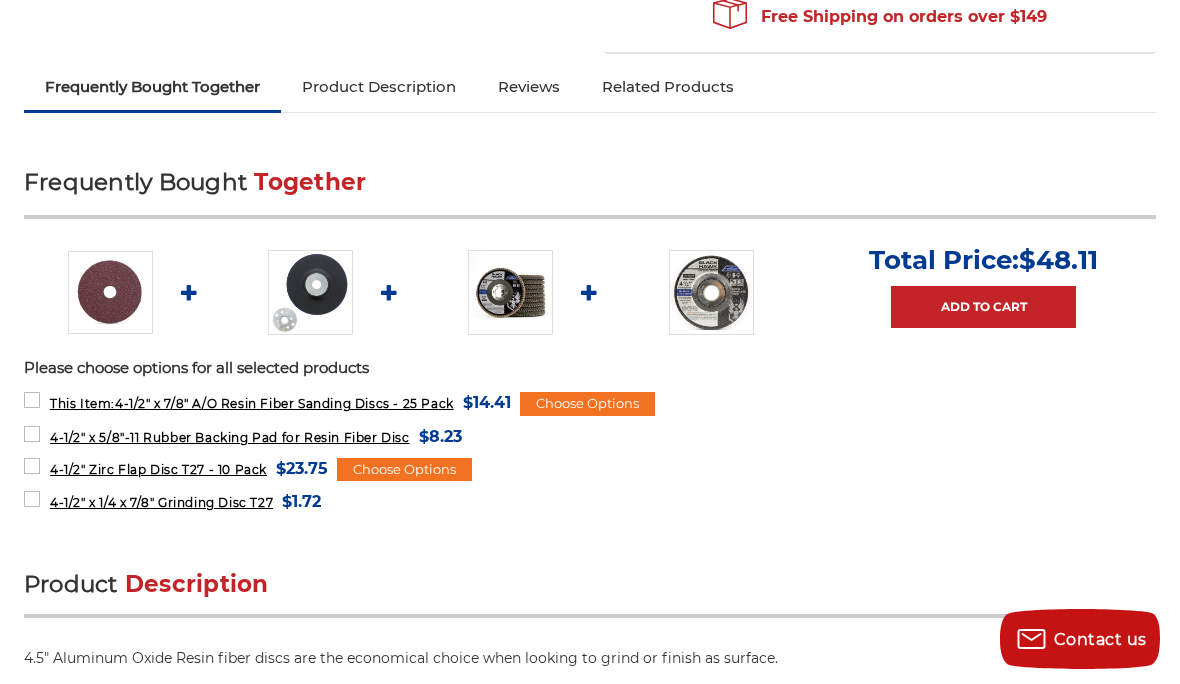 scroll, scrollTop: 722, scrollLeft: 0, axis: vertical 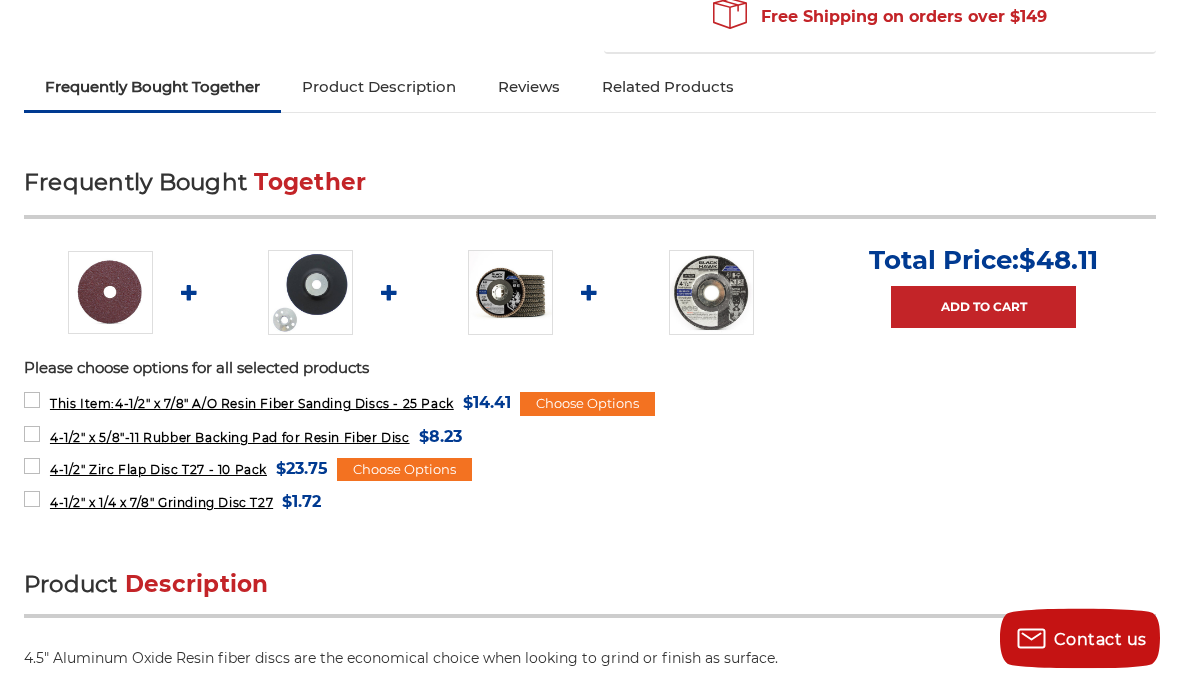 click on "4-1/2" x 1/4 x 7/8" Grinding Disc T27
MSRP:
Was:
Now:
$1.72
(You save
)" at bounding box center (590, 501) 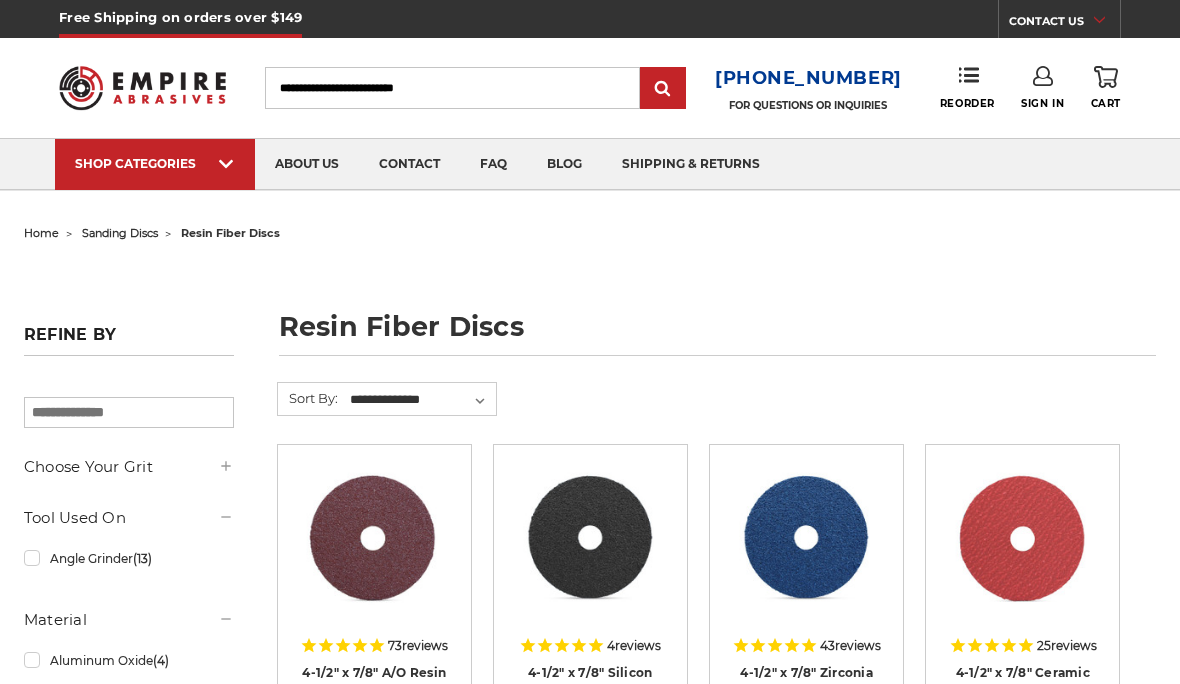 scroll, scrollTop: 286, scrollLeft: 0, axis: vertical 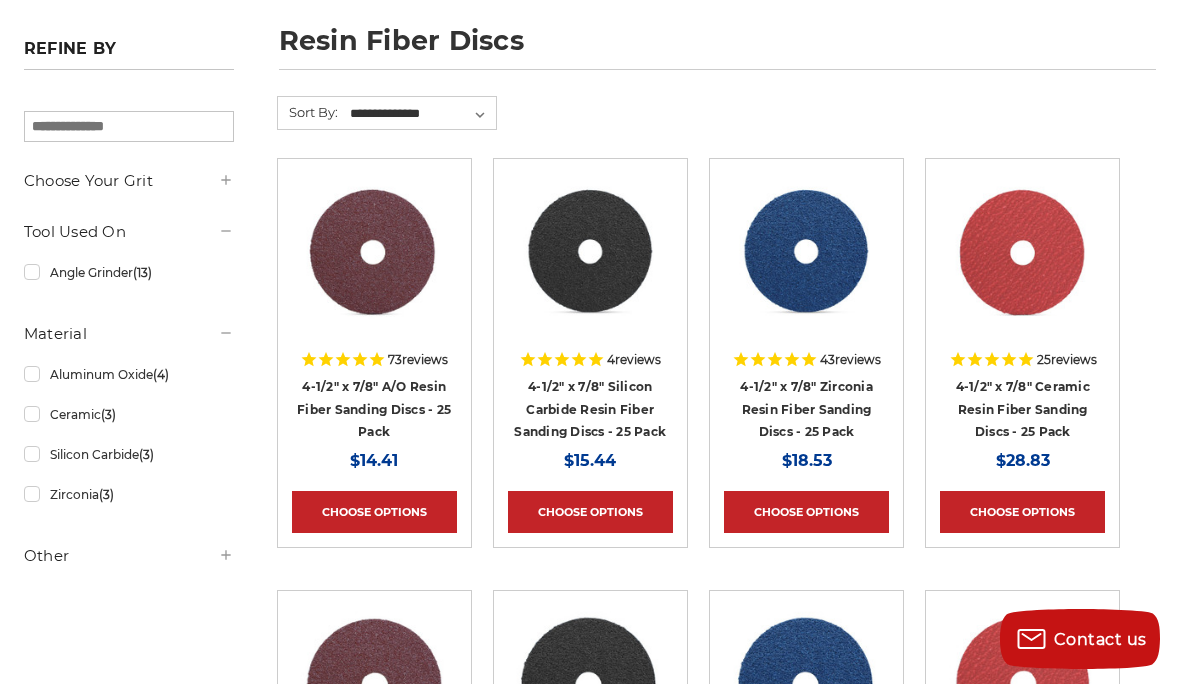 click on "Choose Options" at bounding box center (590, 512) 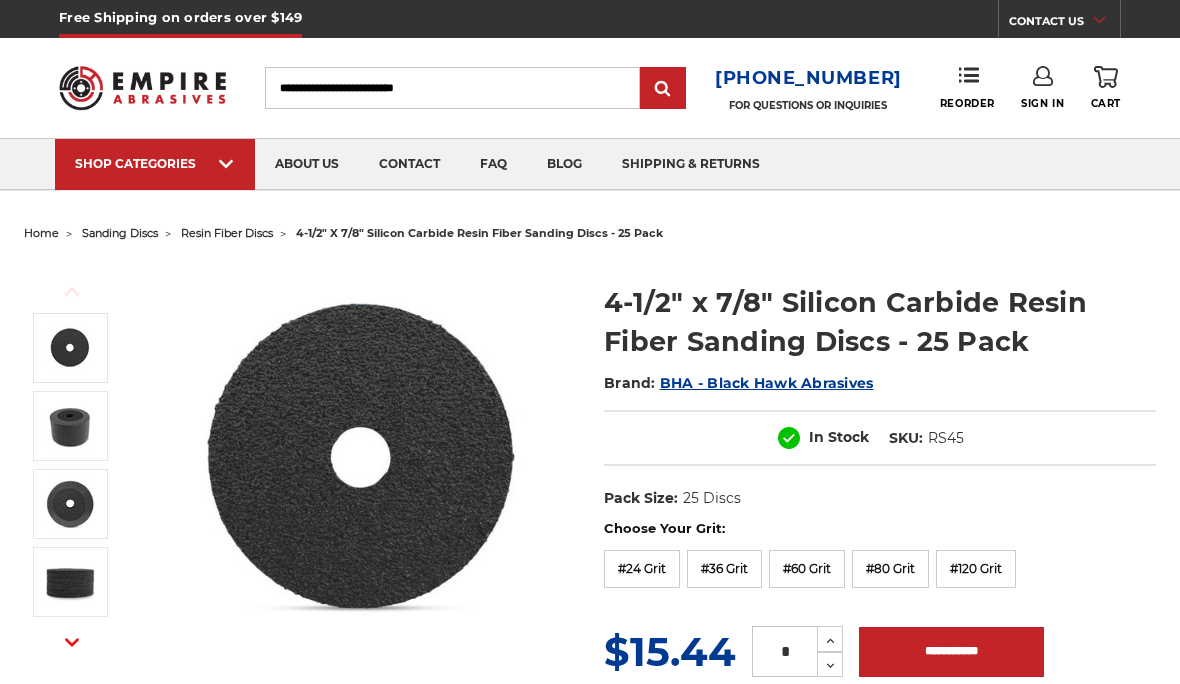 scroll, scrollTop: 234, scrollLeft: 0, axis: vertical 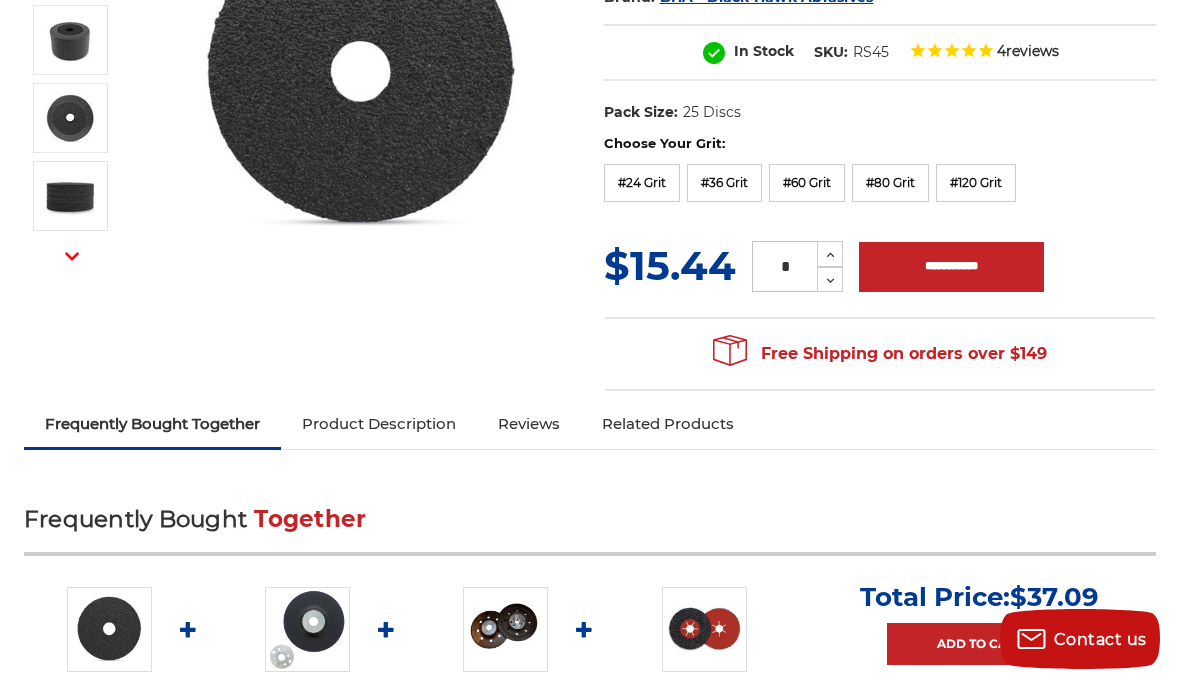 click on "Product Description" at bounding box center (379, 424) 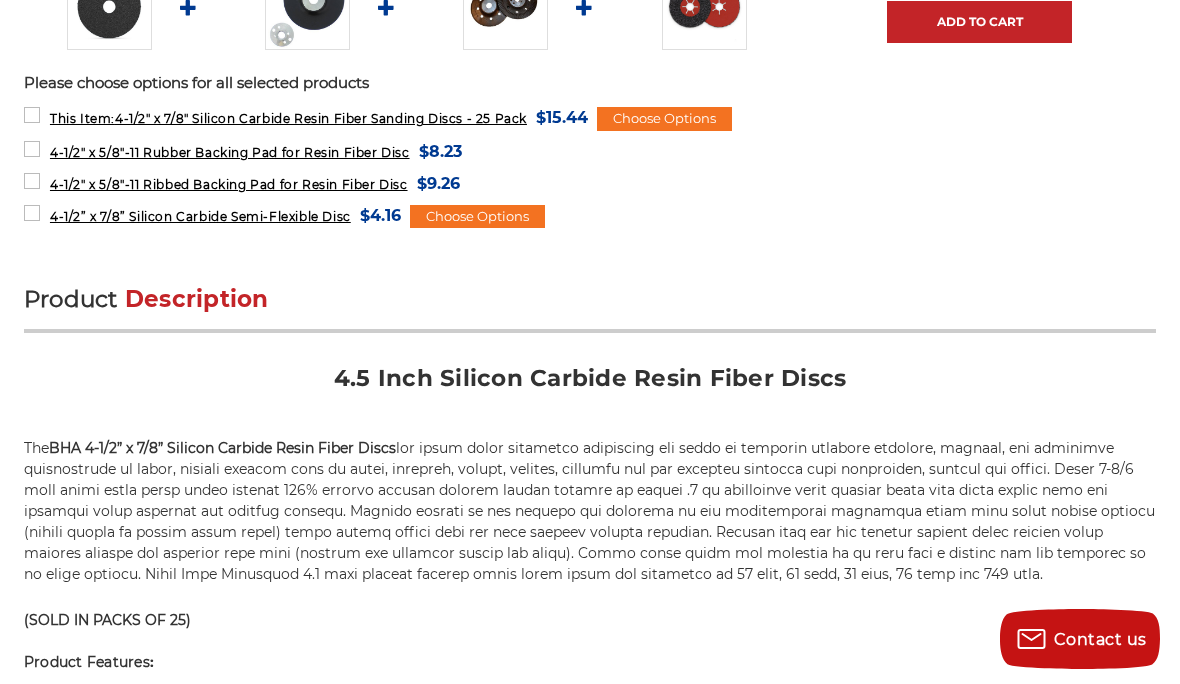 scroll, scrollTop: 1267, scrollLeft: 0, axis: vertical 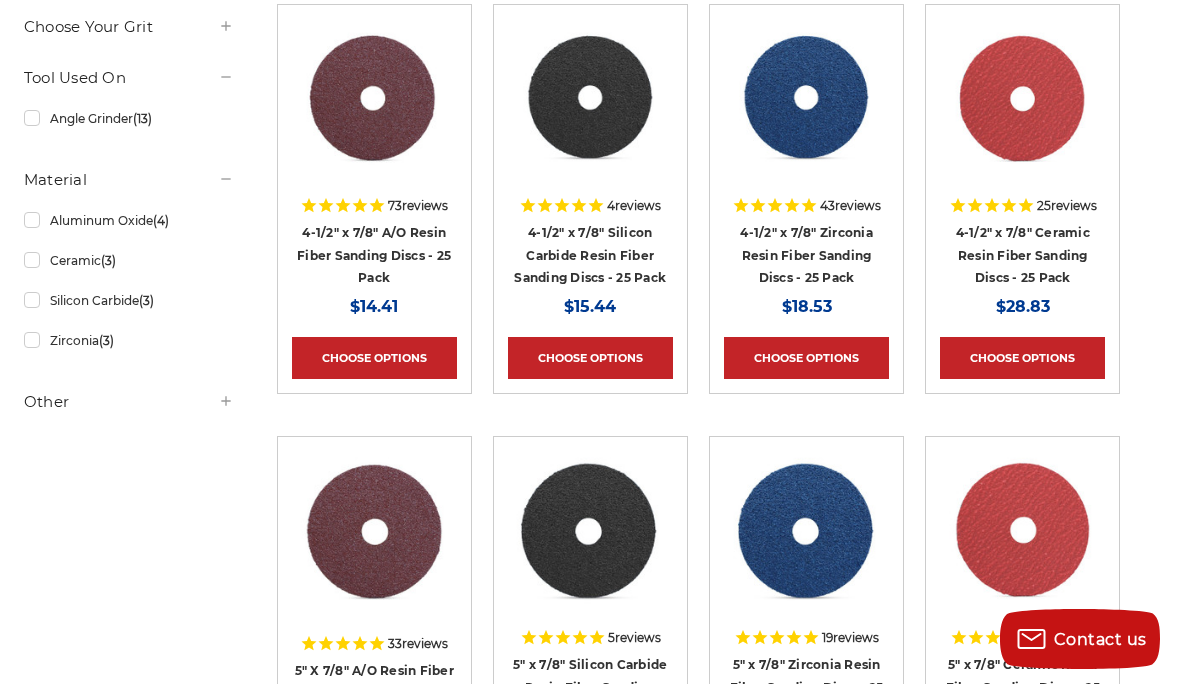 click on "Choose Options" at bounding box center [806, 358] 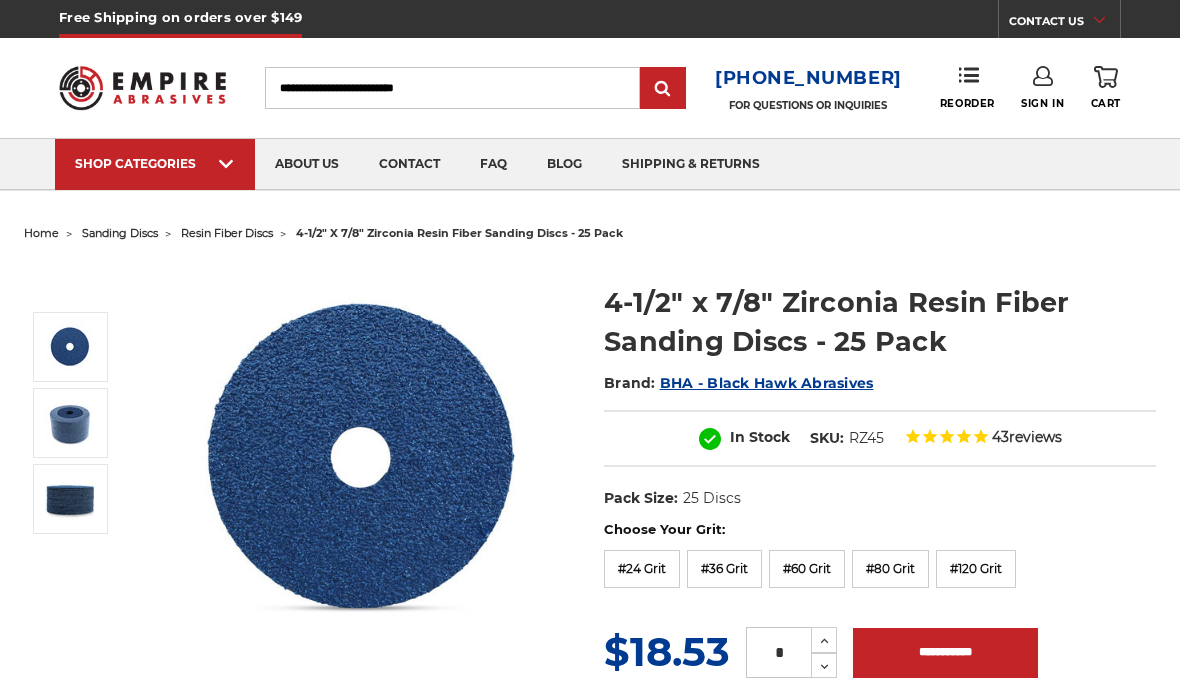 scroll, scrollTop: 0, scrollLeft: 0, axis: both 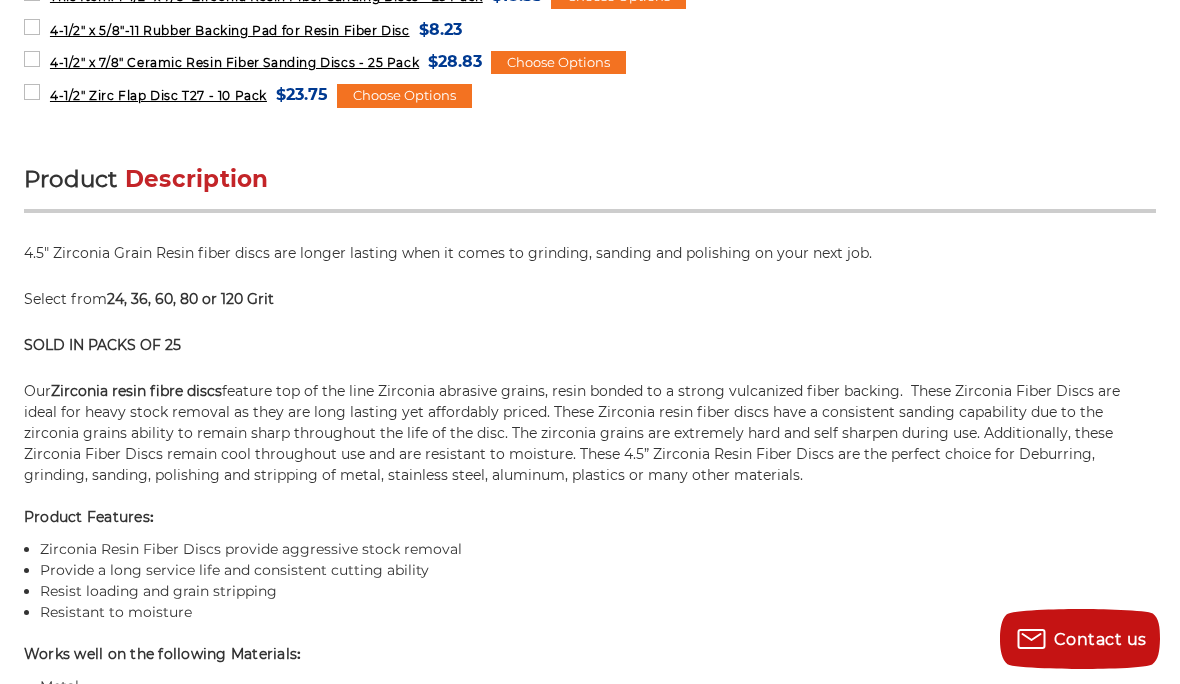 click on "Provide a long service life and consistent cutting ability" at bounding box center [598, 570] 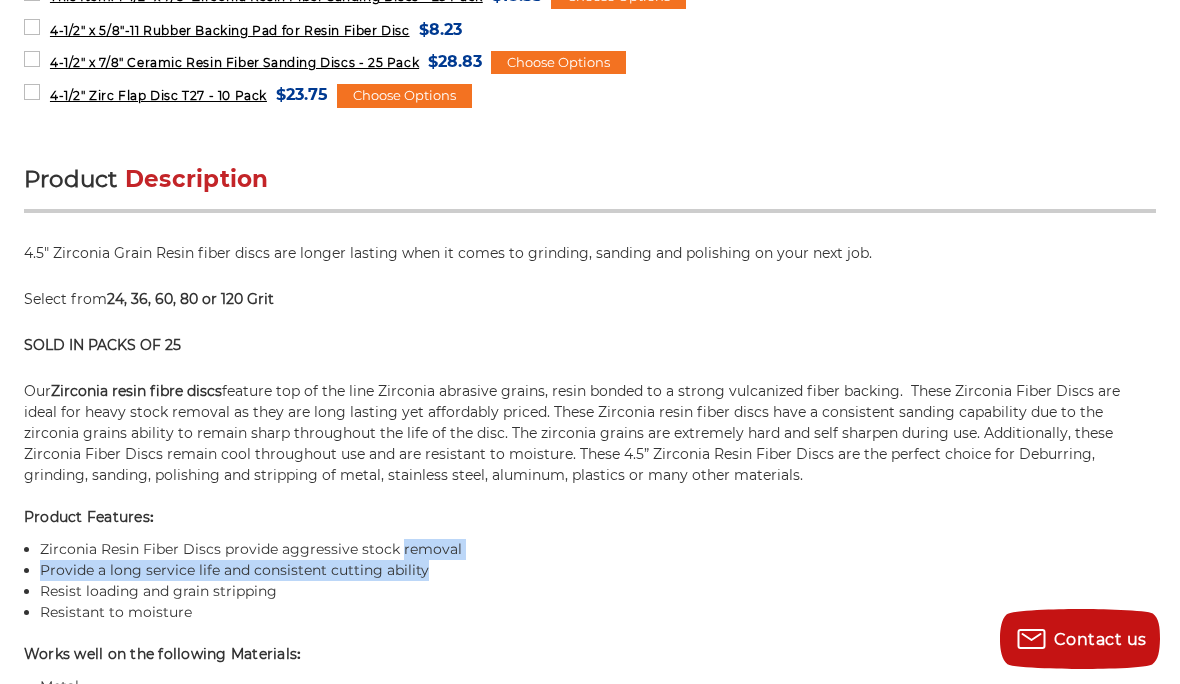 click on "Resistant to moisture" at bounding box center (598, 612) 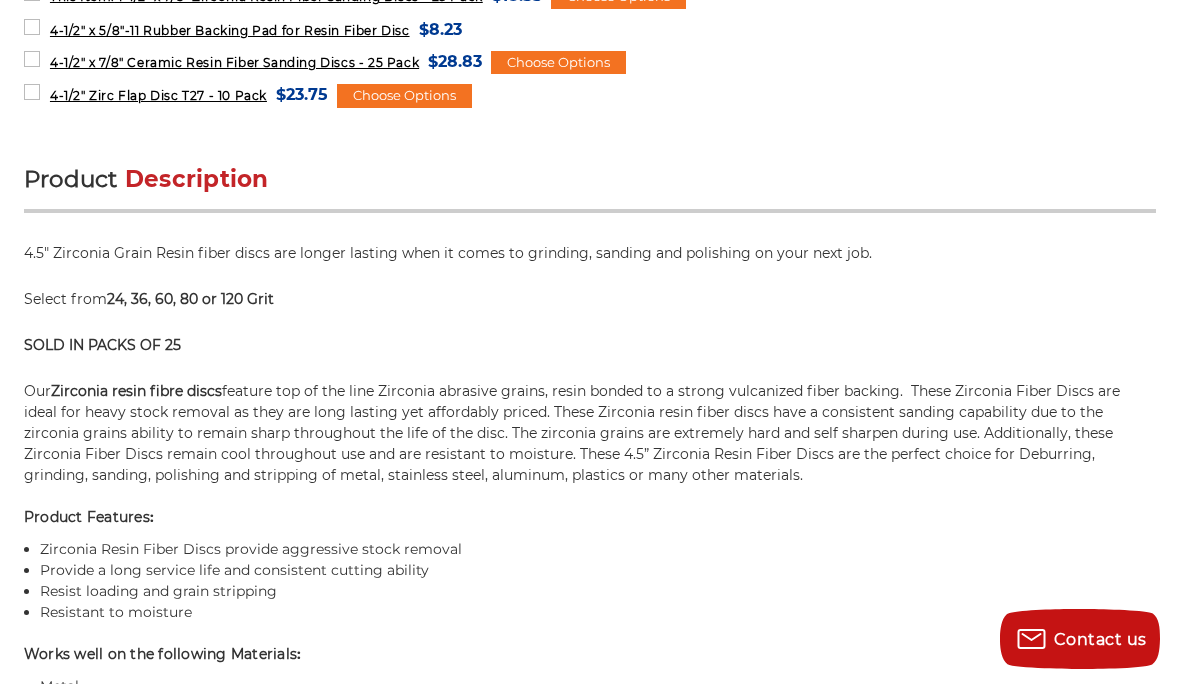 click on "Provide a long service life and consistent cutting ability" at bounding box center (598, 570) 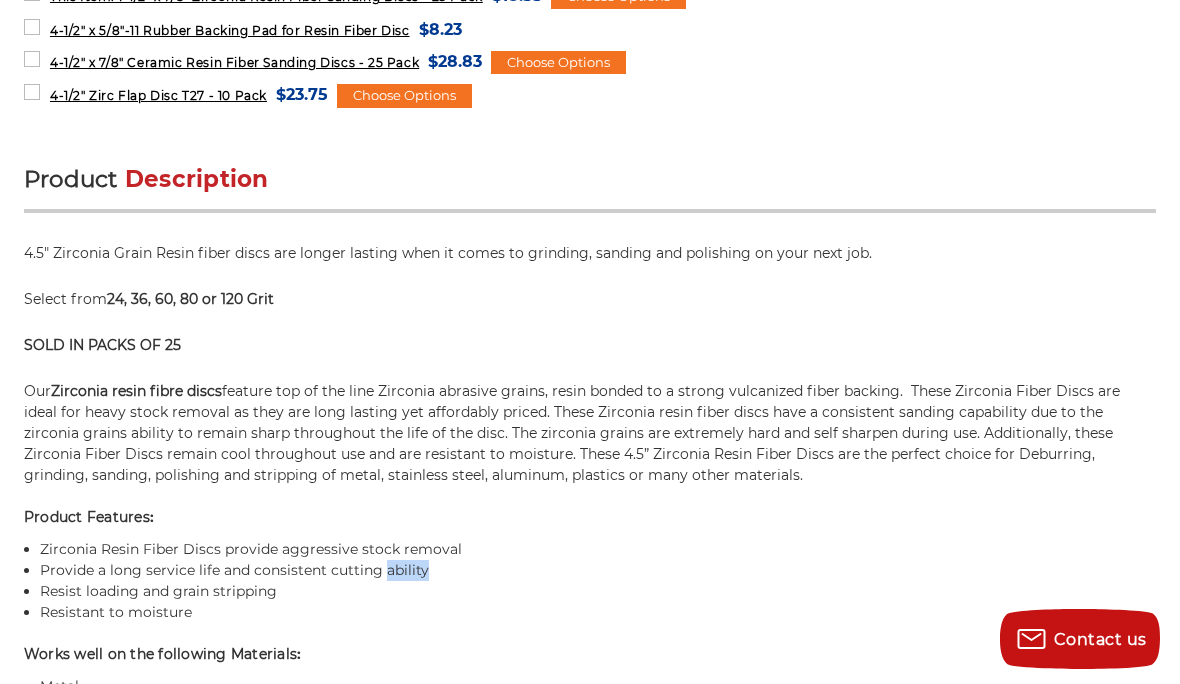 click on "Resist loading and grain stripping" at bounding box center (598, 591) 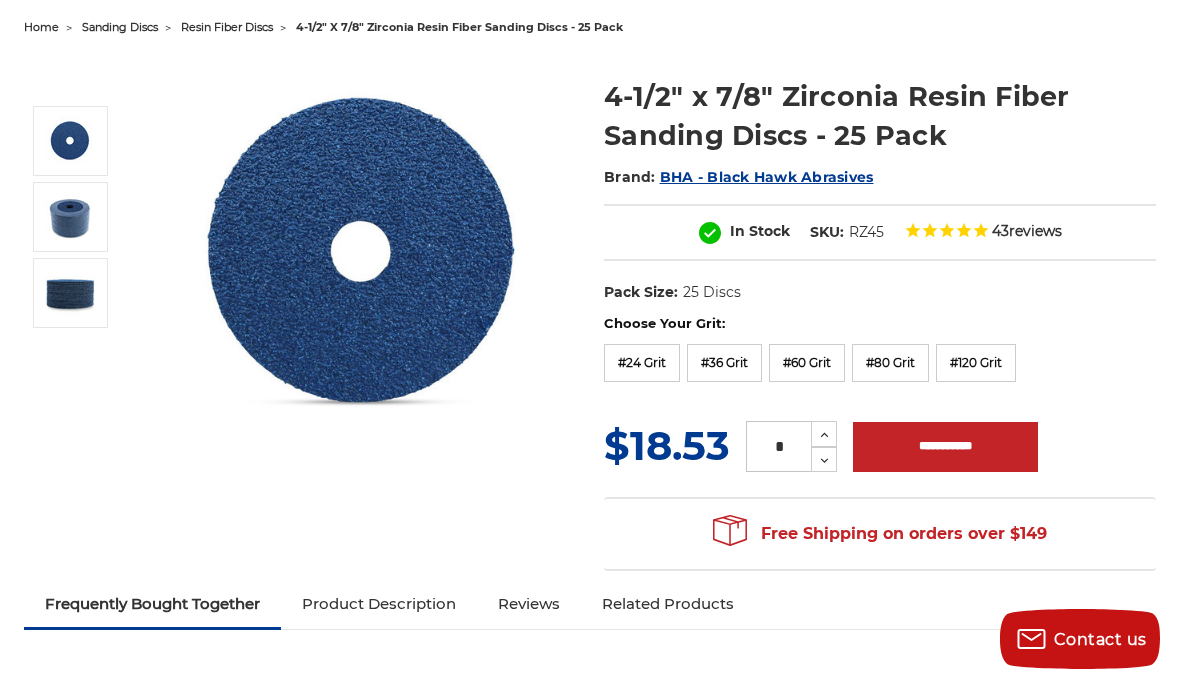 scroll, scrollTop: 205, scrollLeft: 0, axis: vertical 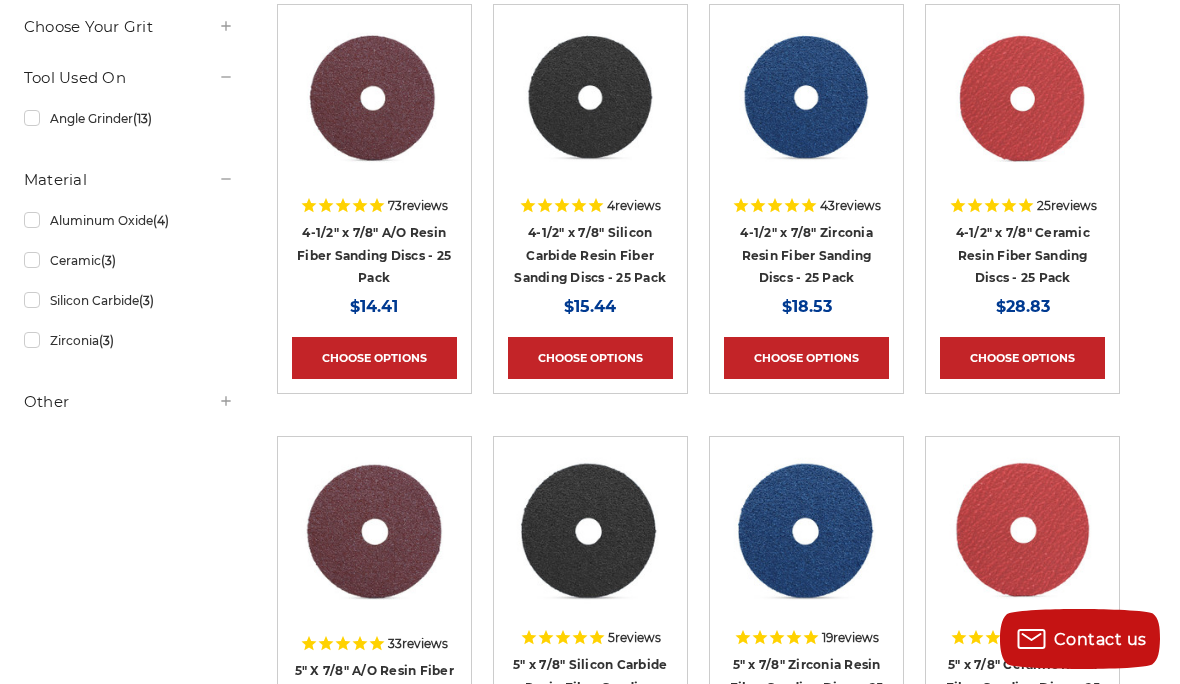 click on "Choose Options" at bounding box center [1022, 358] 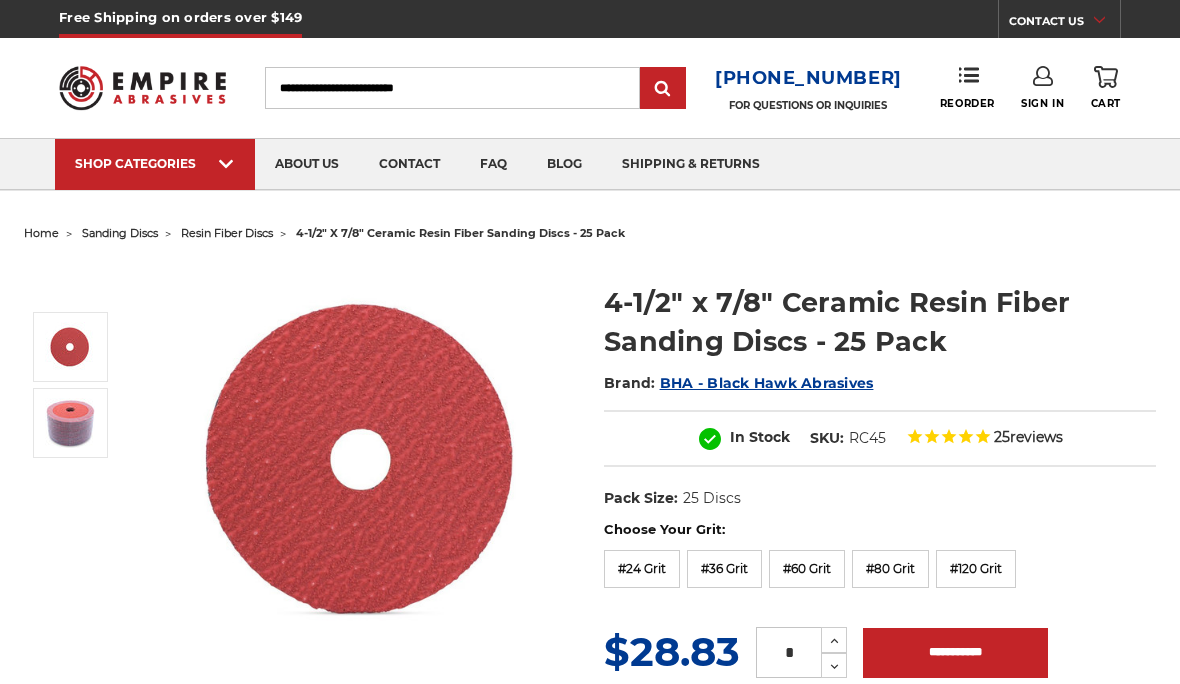 scroll, scrollTop: 0, scrollLeft: 0, axis: both 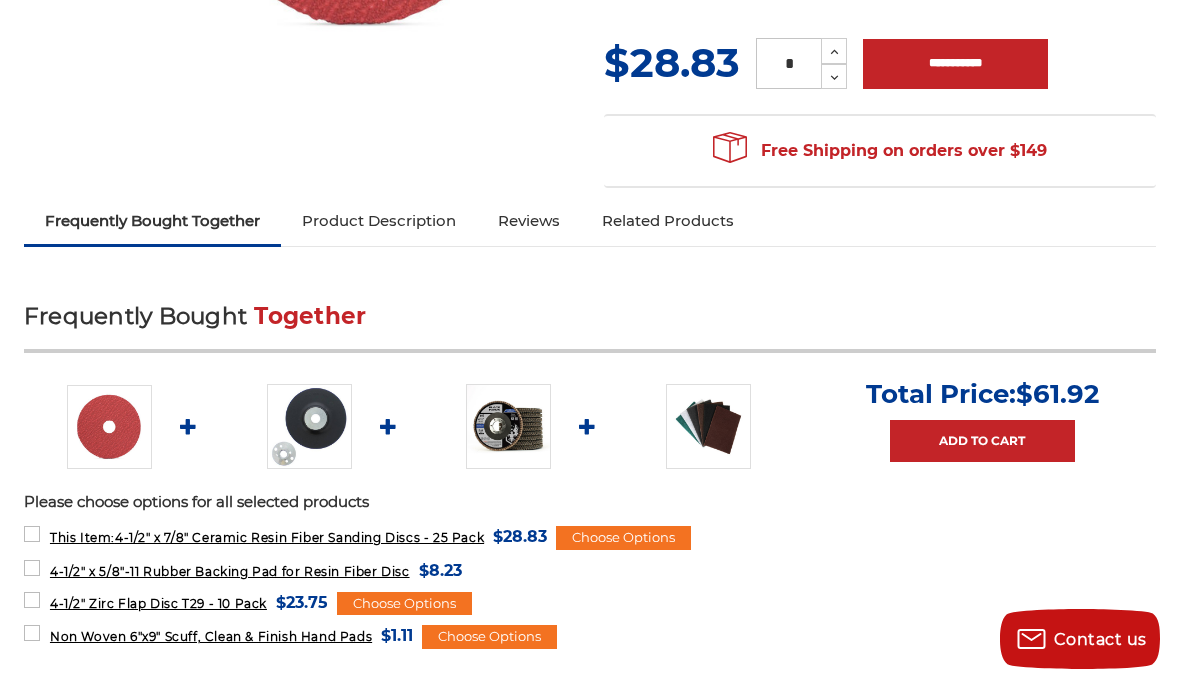 click on "Product Description" at bounding box center (379, 221) 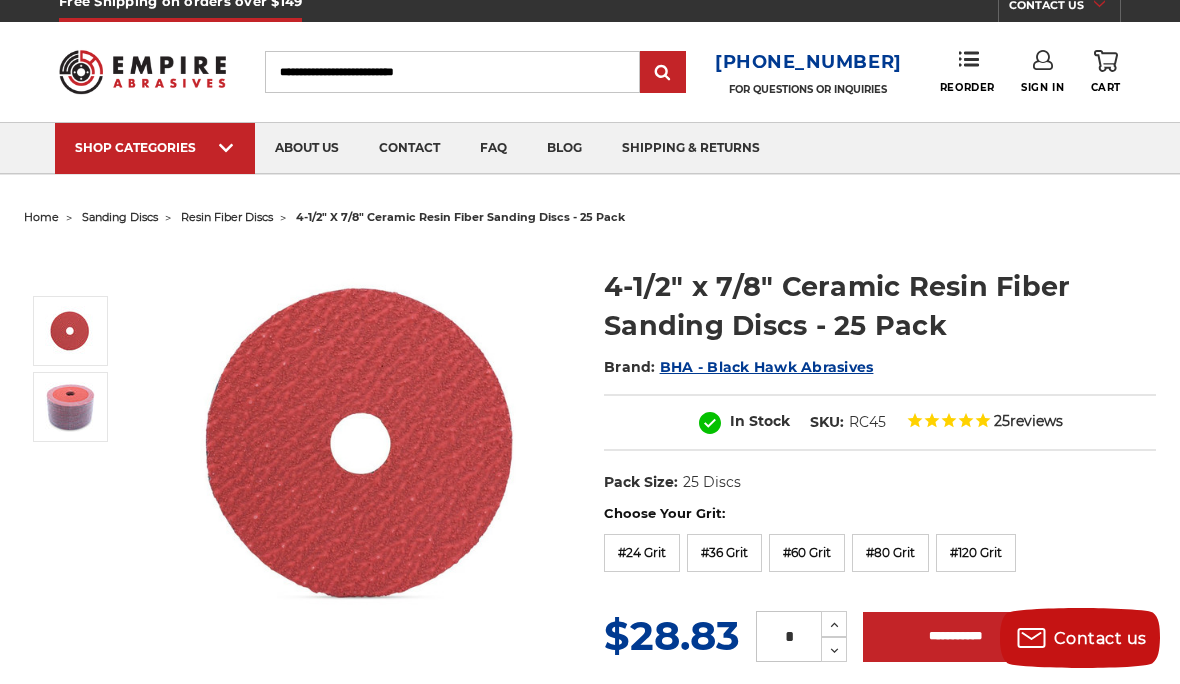 scroll, scrollTop: 16, scrollLeft: 0, axis: vertical 